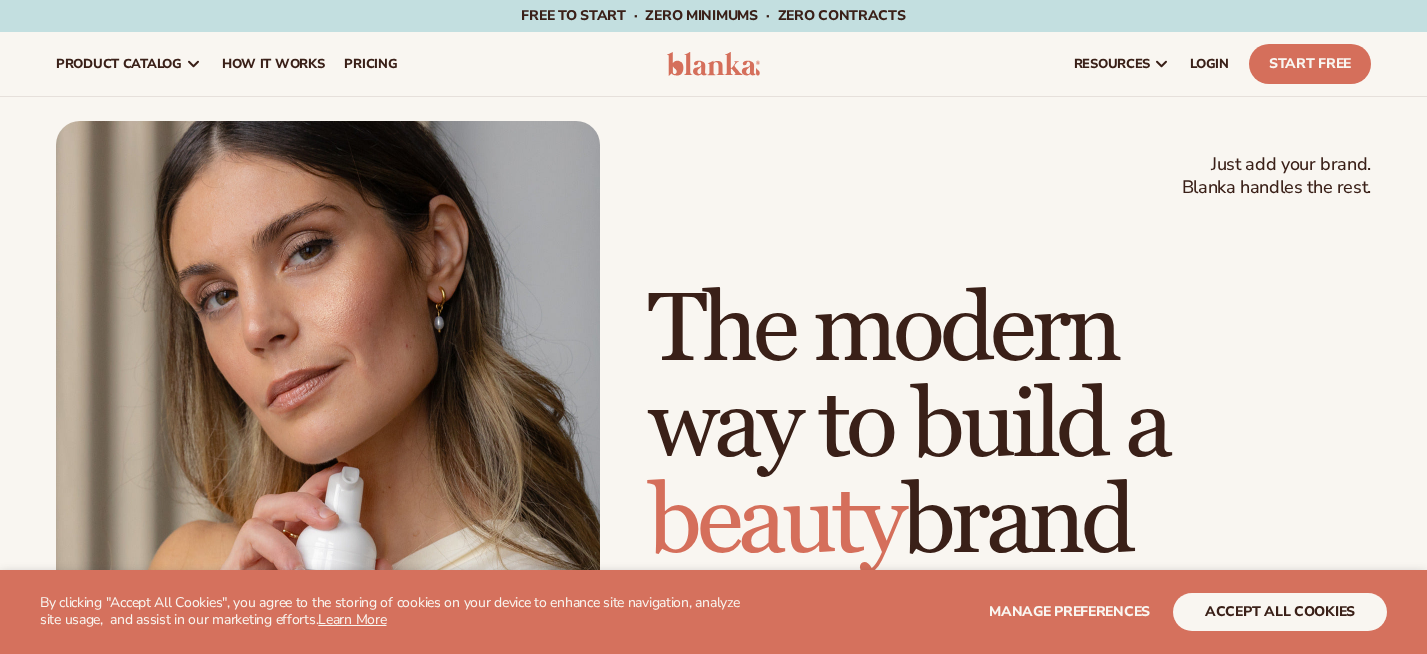 scroll, scrollTop: 0, scrollLeft: 0, axis: both 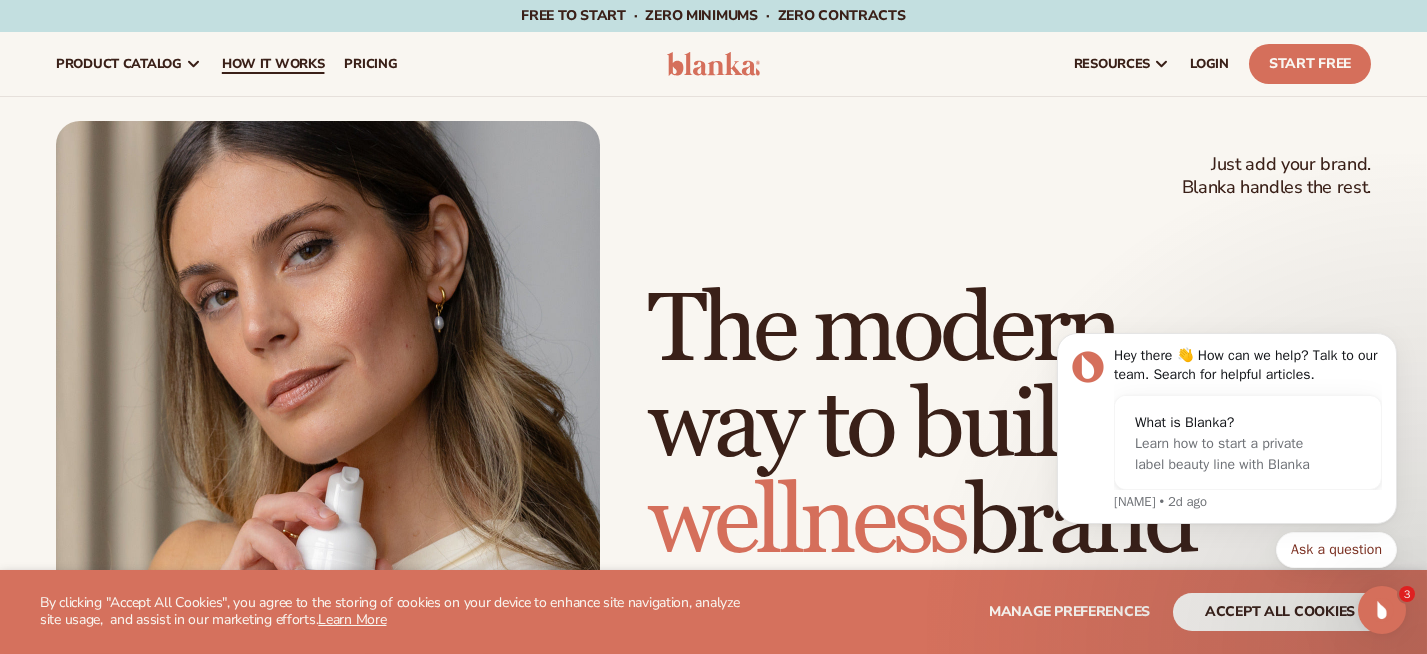 click on "How It Works" at bounding box center (273, 64) 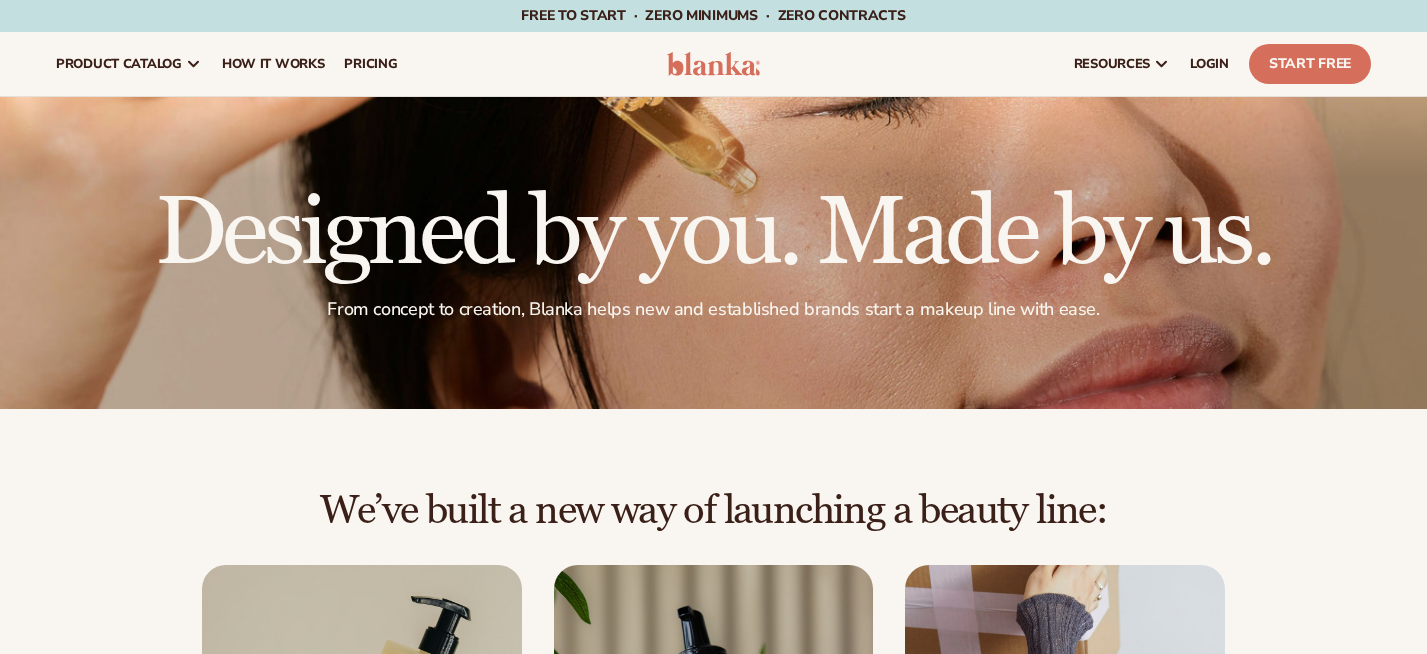 scroll, scrollTop: 0, scrollLeft: 0, axis: both 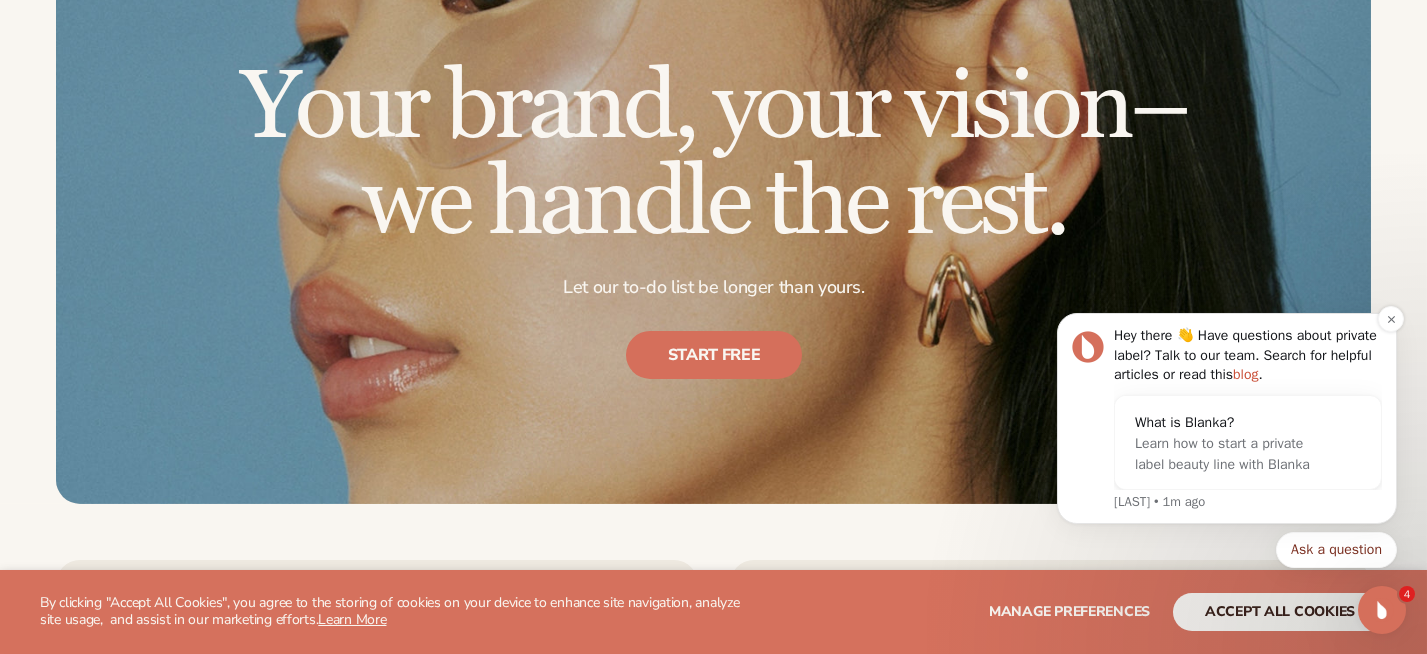 click on "blog" at bounding box center (1244, 374) 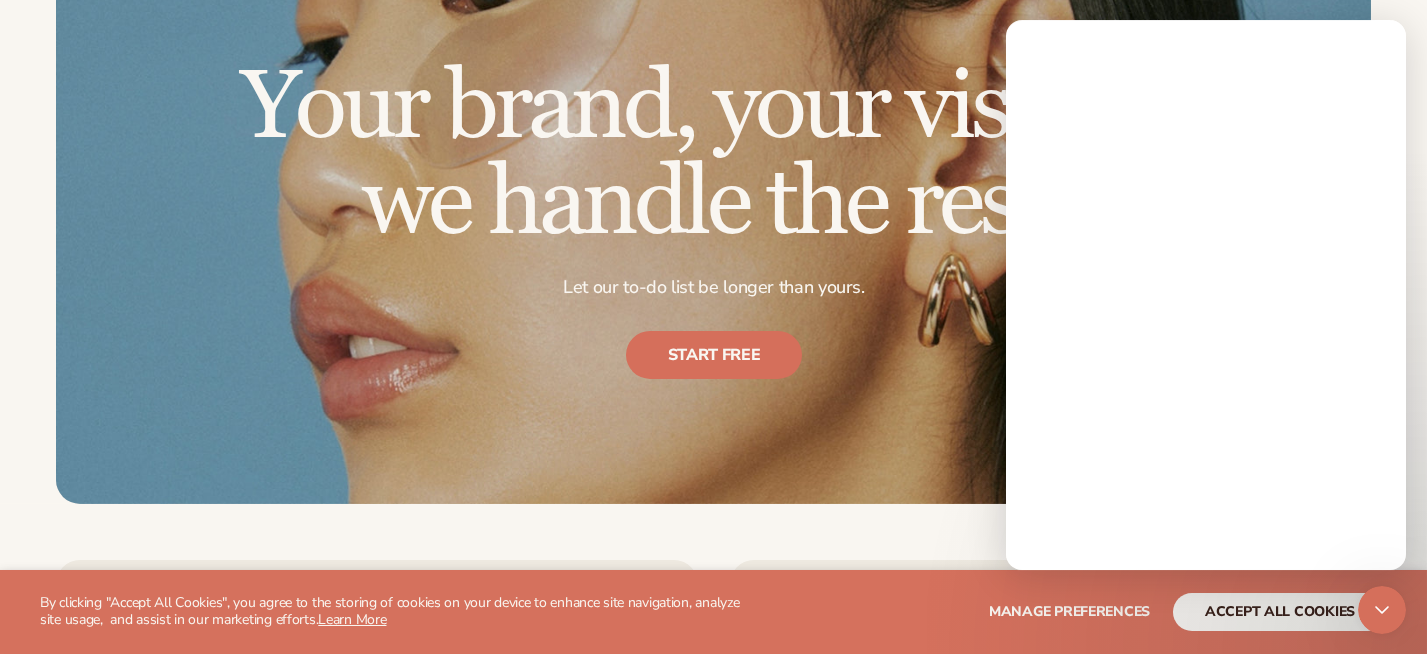 scroll, scrollTop: 0, scrollLeft: 0, axis: both 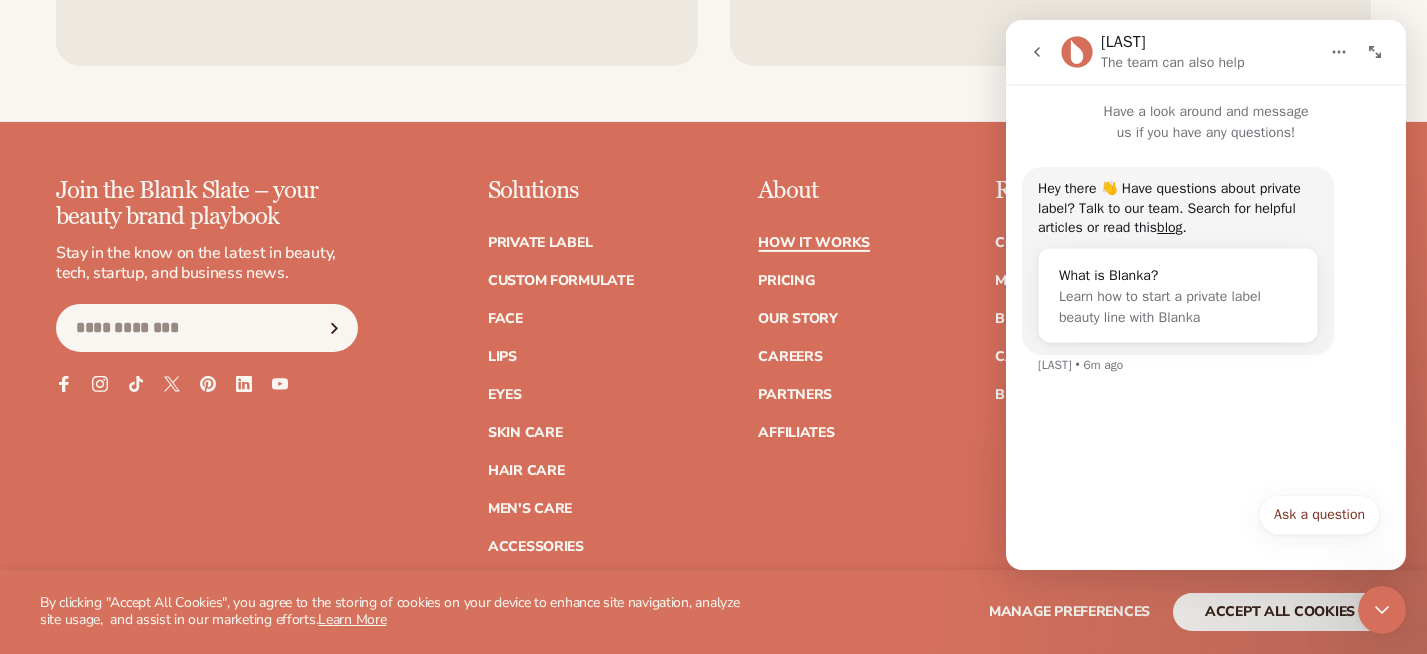 click on "How It Works" at bounding box center (814, 243) 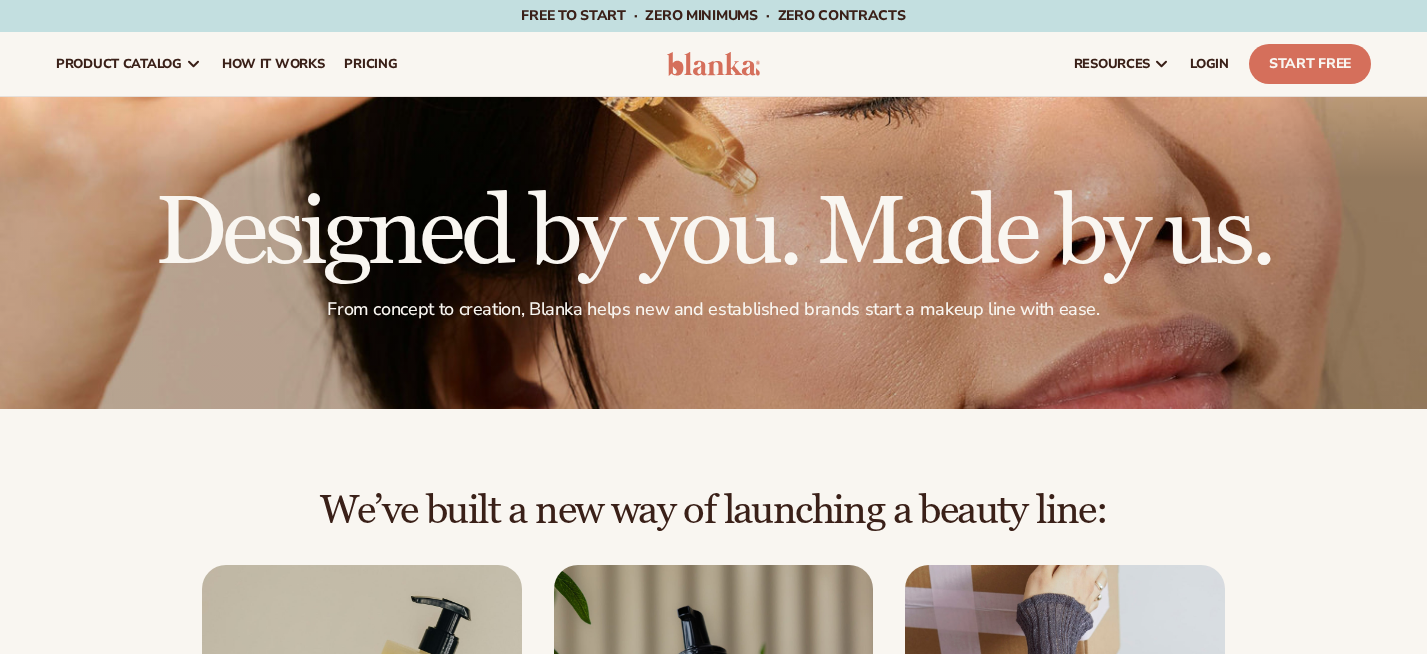 scroll, scrollTop: 0, scrollLeft: 0, axis: both 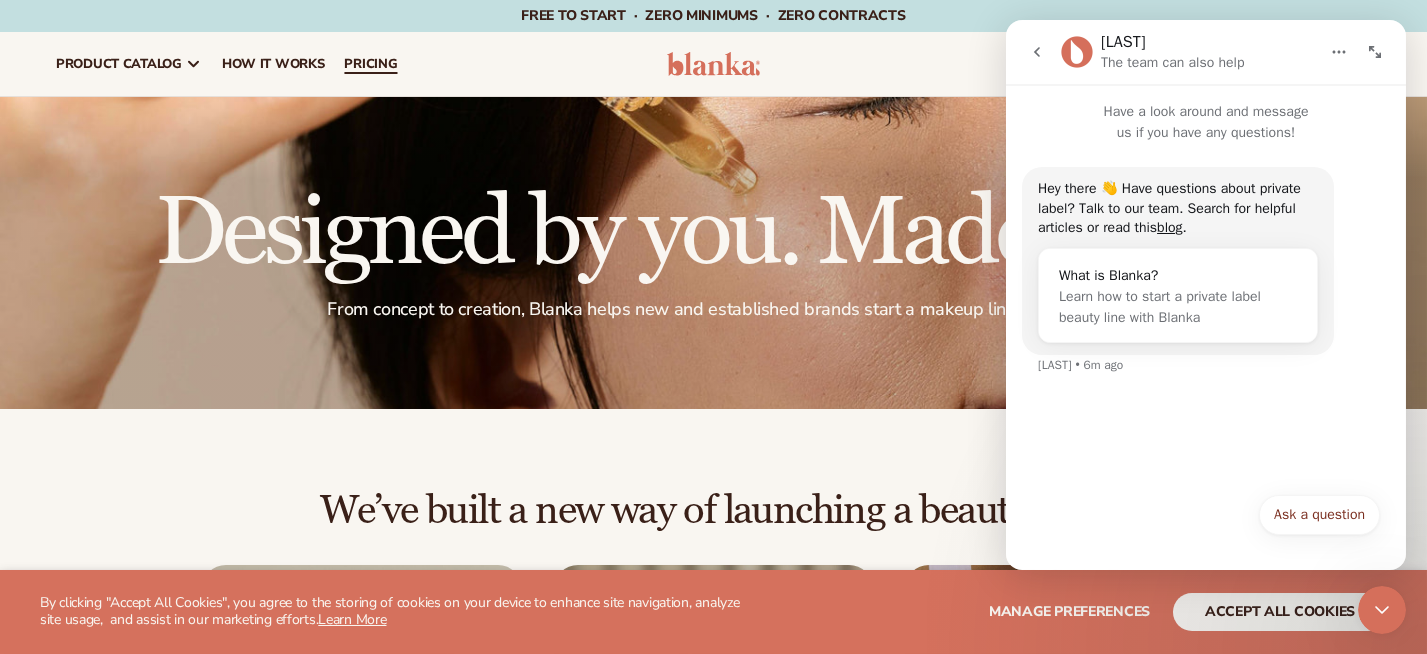 click on "pricing" at bounding box center [370, 64] 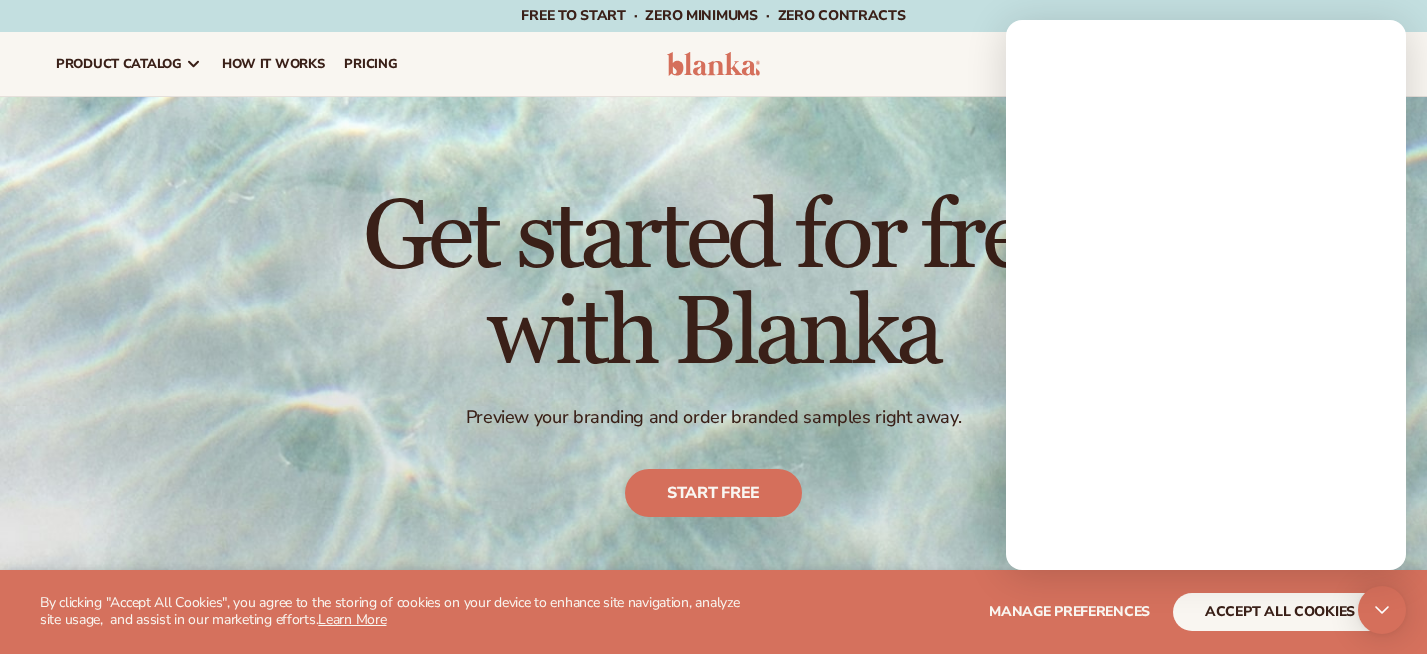 scroll, scrollTop: 0, scrollLeft: 0, axis: both 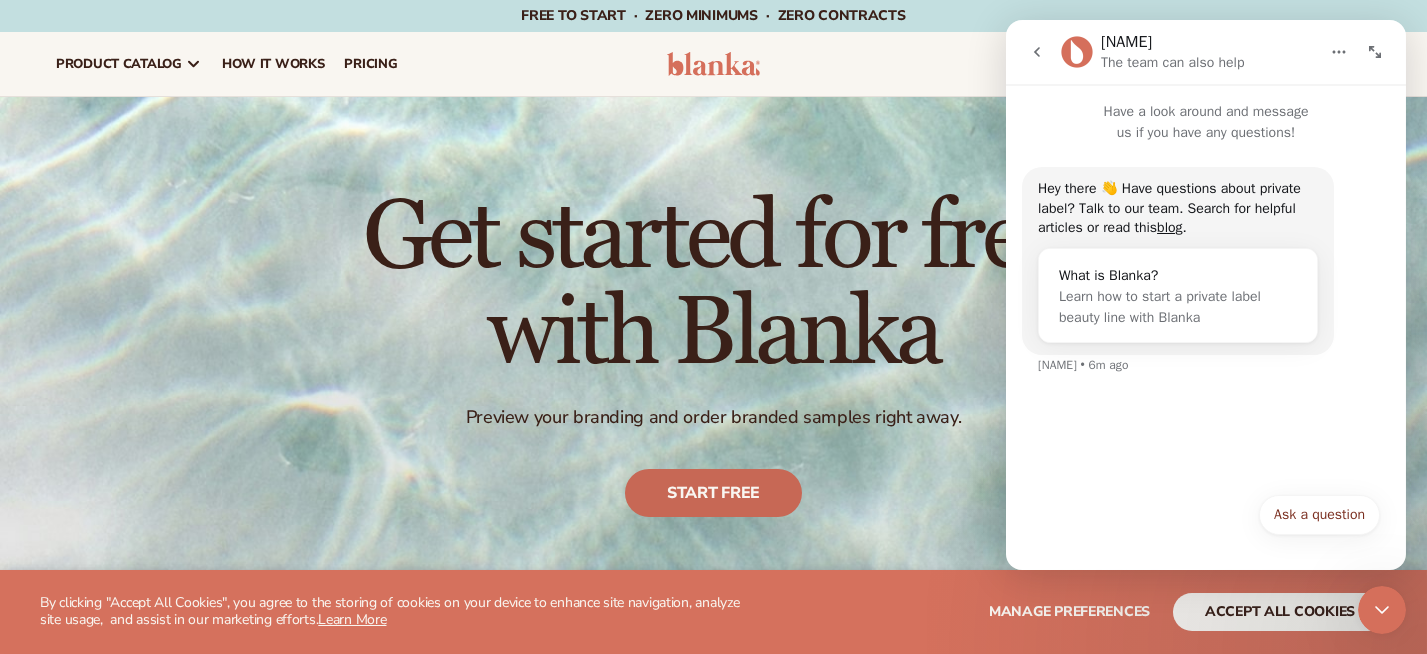 click on "Start free" at bounding box center [713, 494] 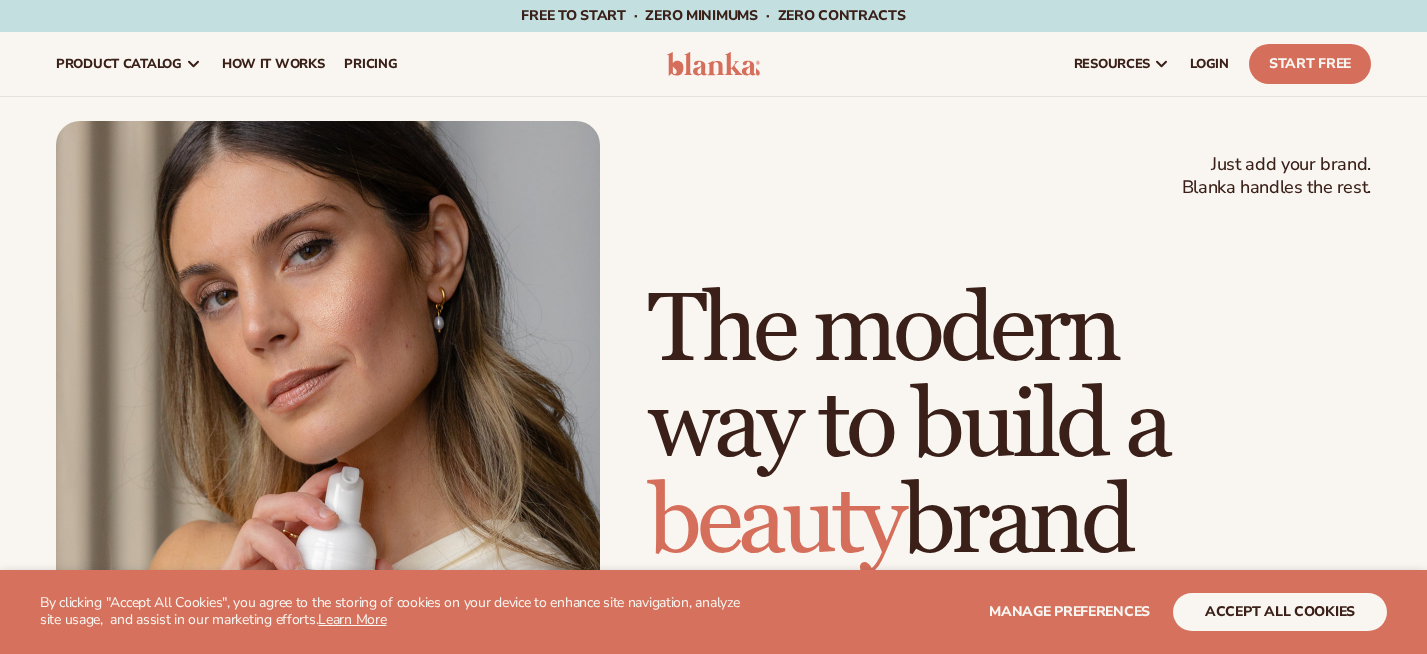scroll, scrollTop: 0, scrollLeft: 0, axis: both 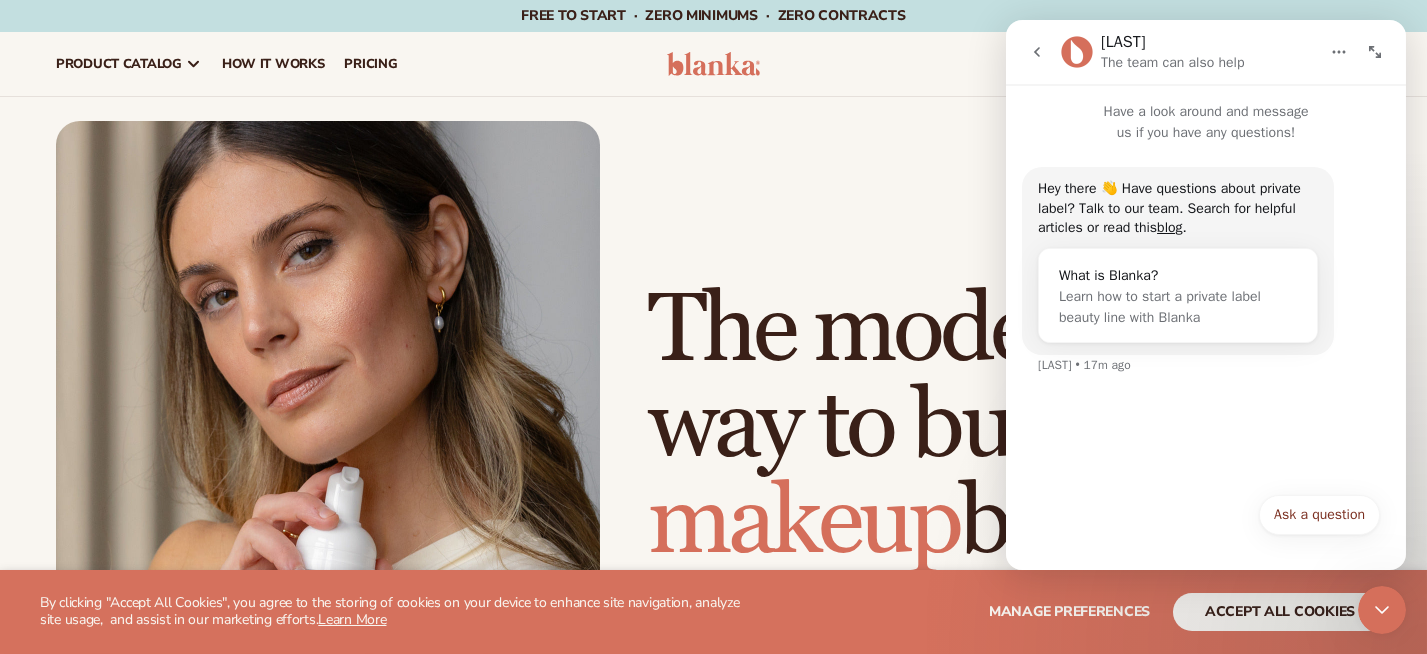 click 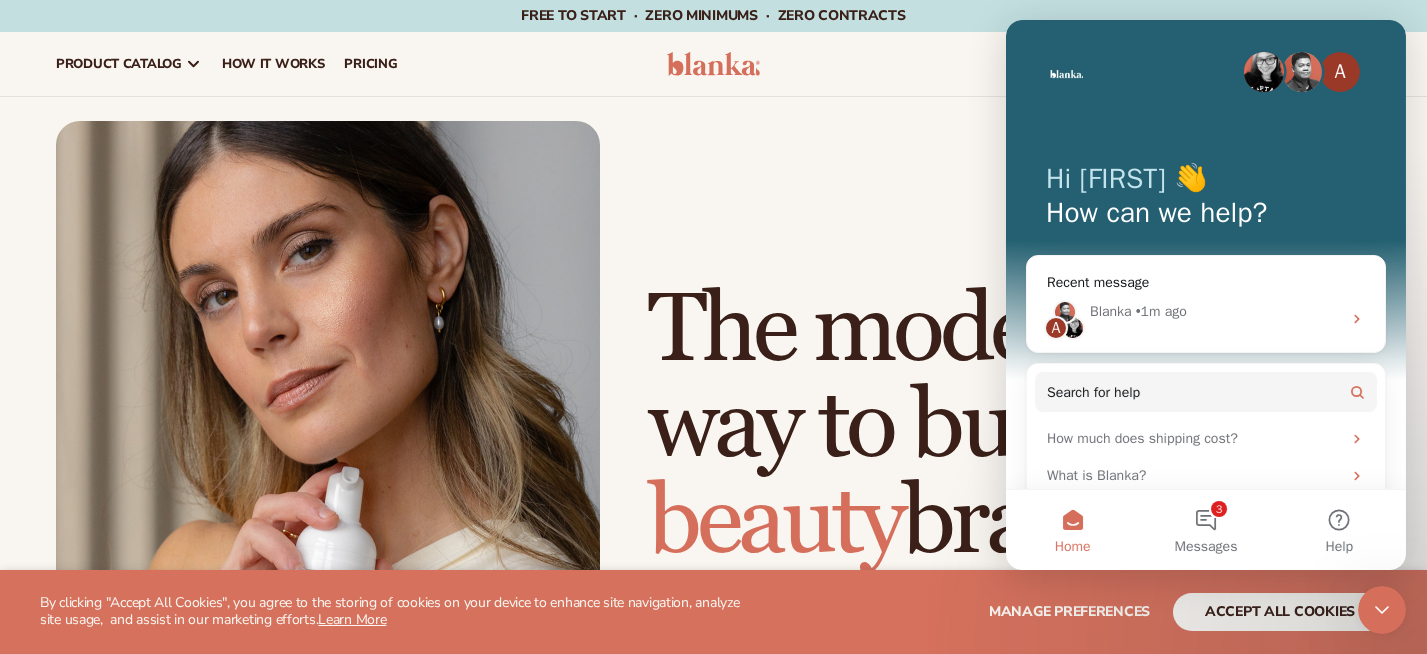 click on "resources
connect your store" at bounding box center (1080, 64) 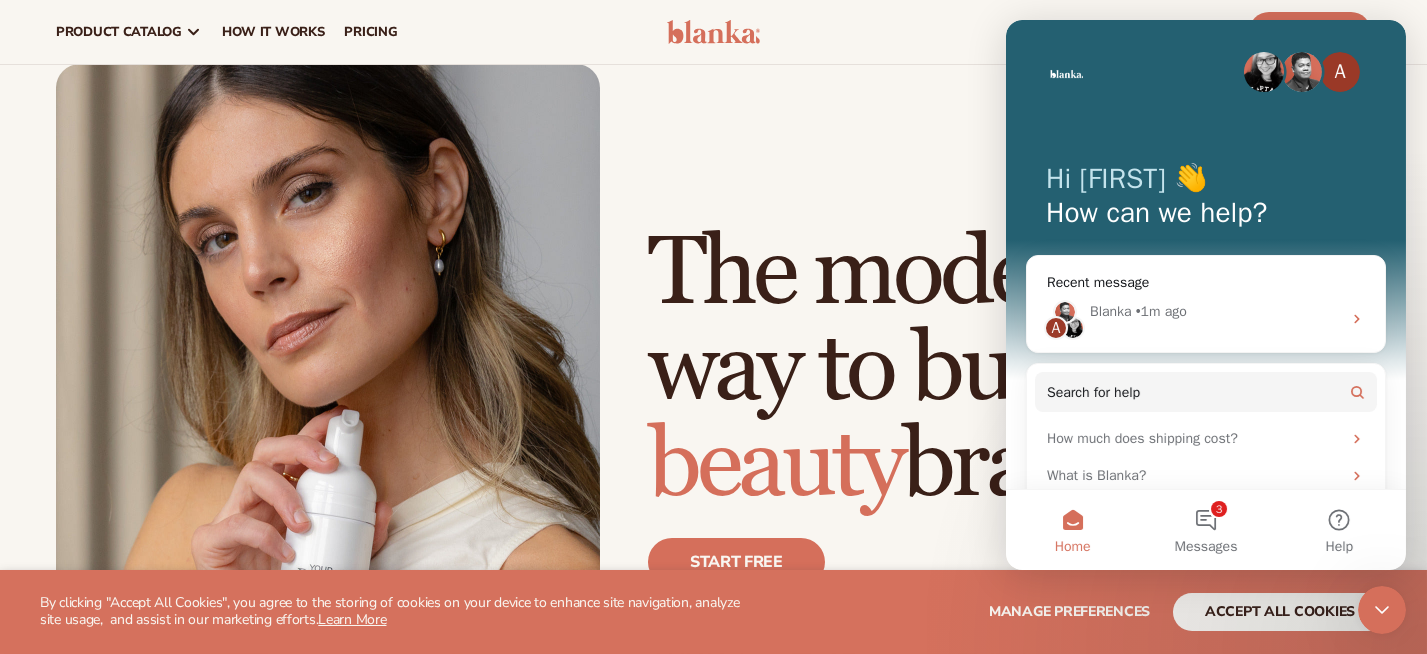 scroll, scrollTop: 0, scrollLeft: 0, axis: both 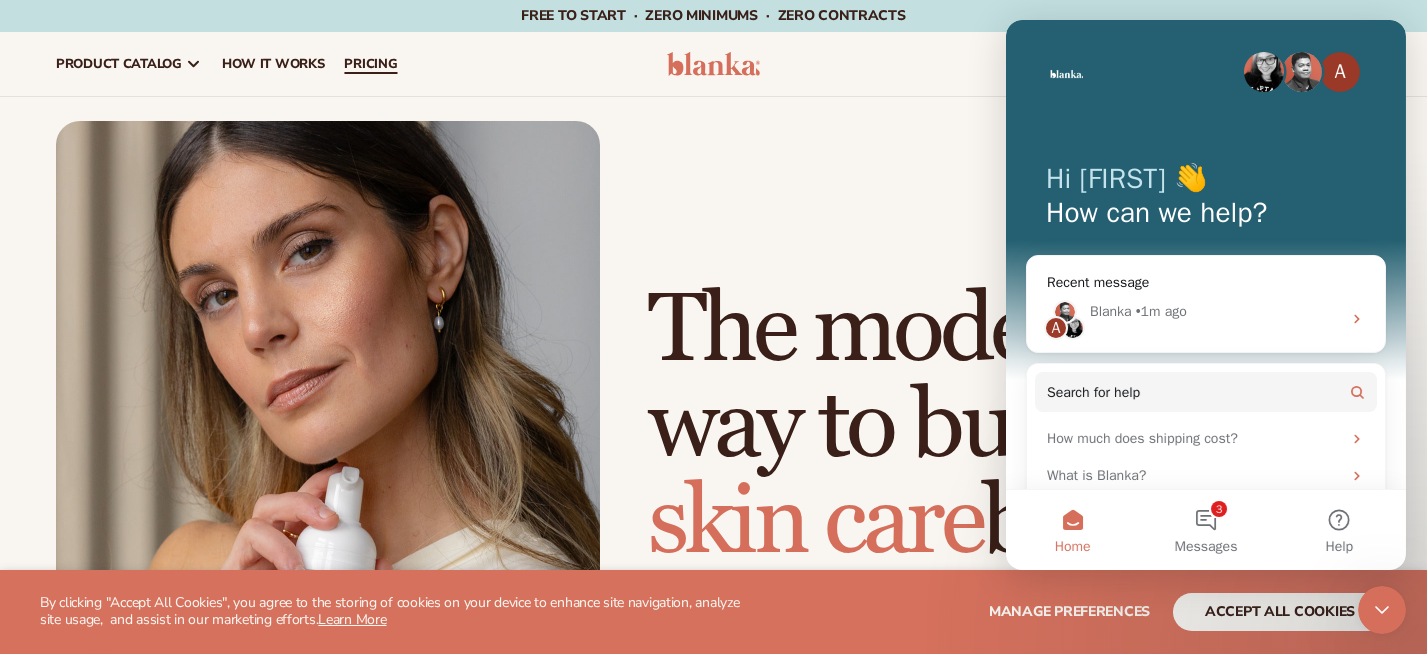 click on "pricing" at bounding box center [370, 64] 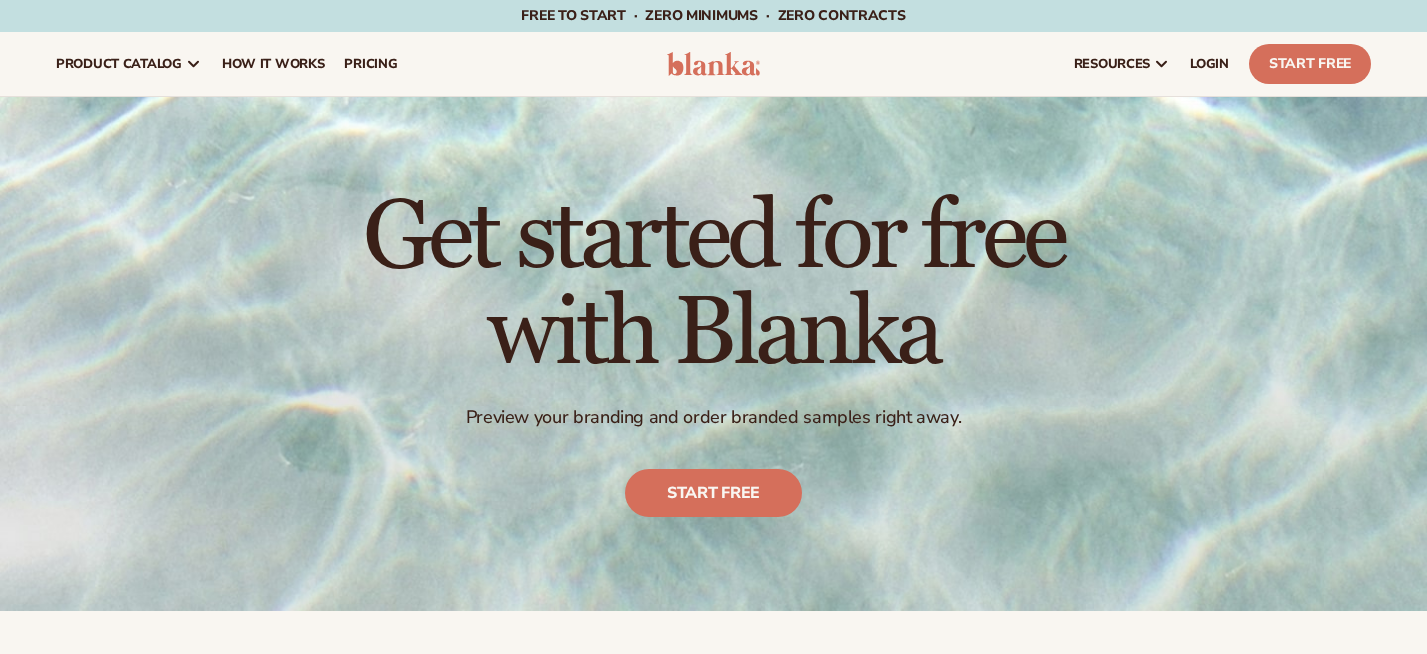 scroll, scrollTop: 0, scrollLeft: 0, axis: both 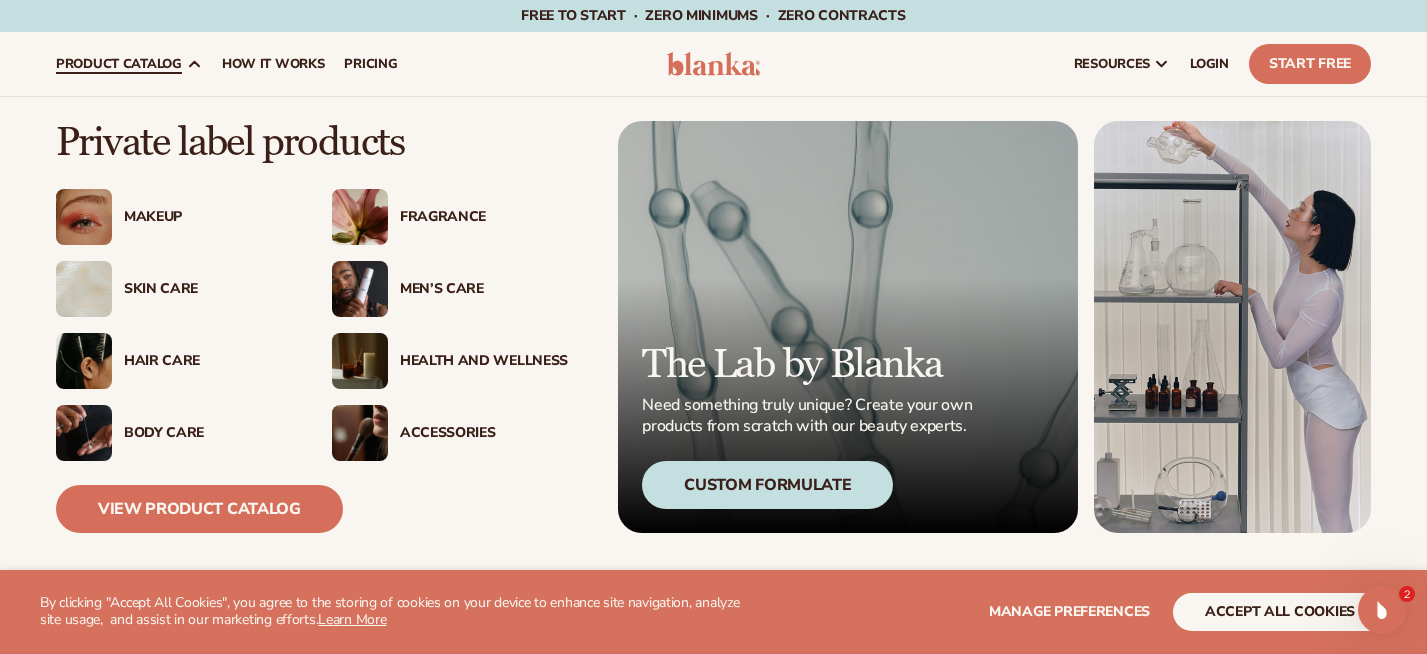 click on "product catalog" at bounding box center (119, 64) 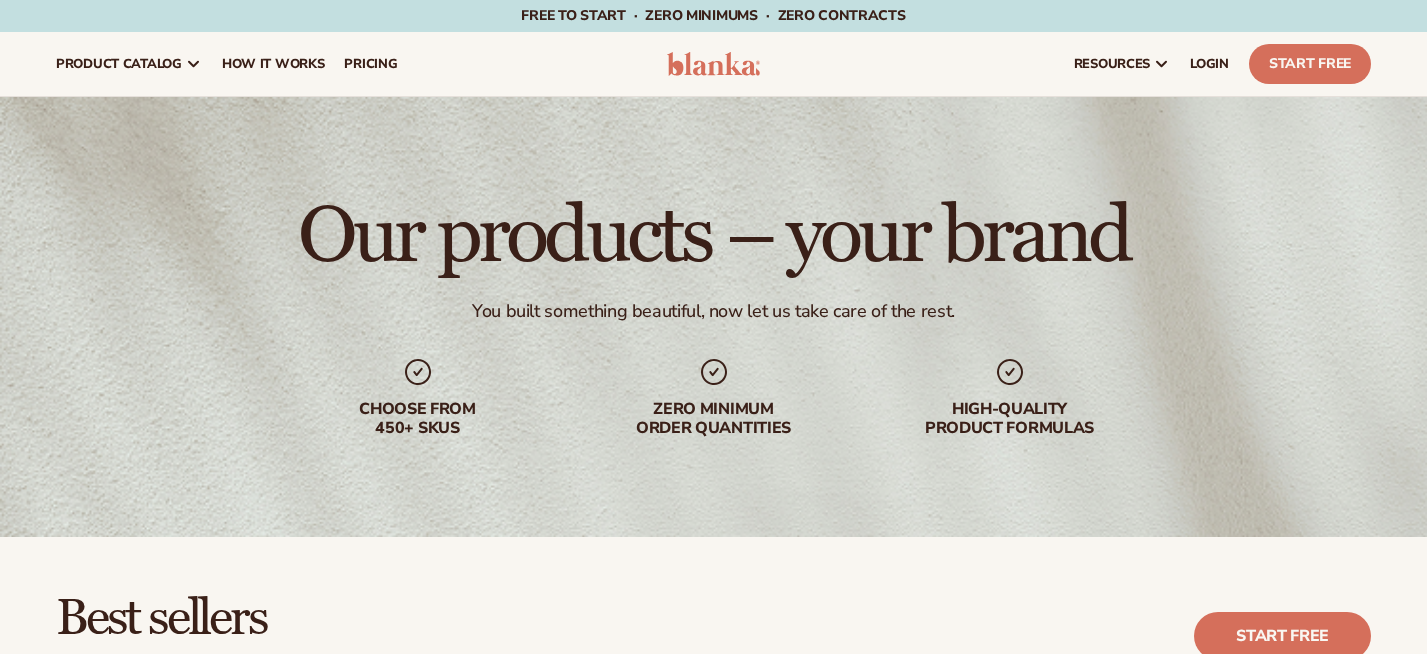 scroll, scrollTop: 0, scrollLeft: 0, axis: both 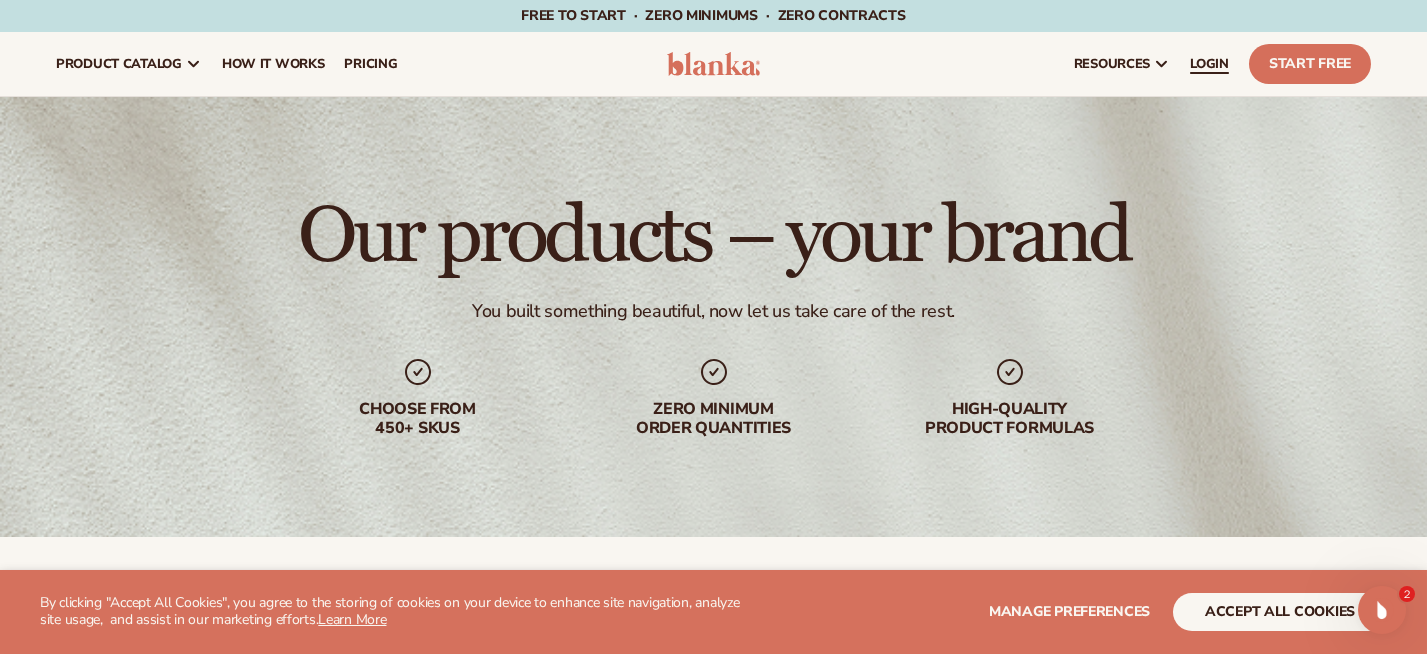 click on "LOGIN" at bounding box center [1209, 64] 